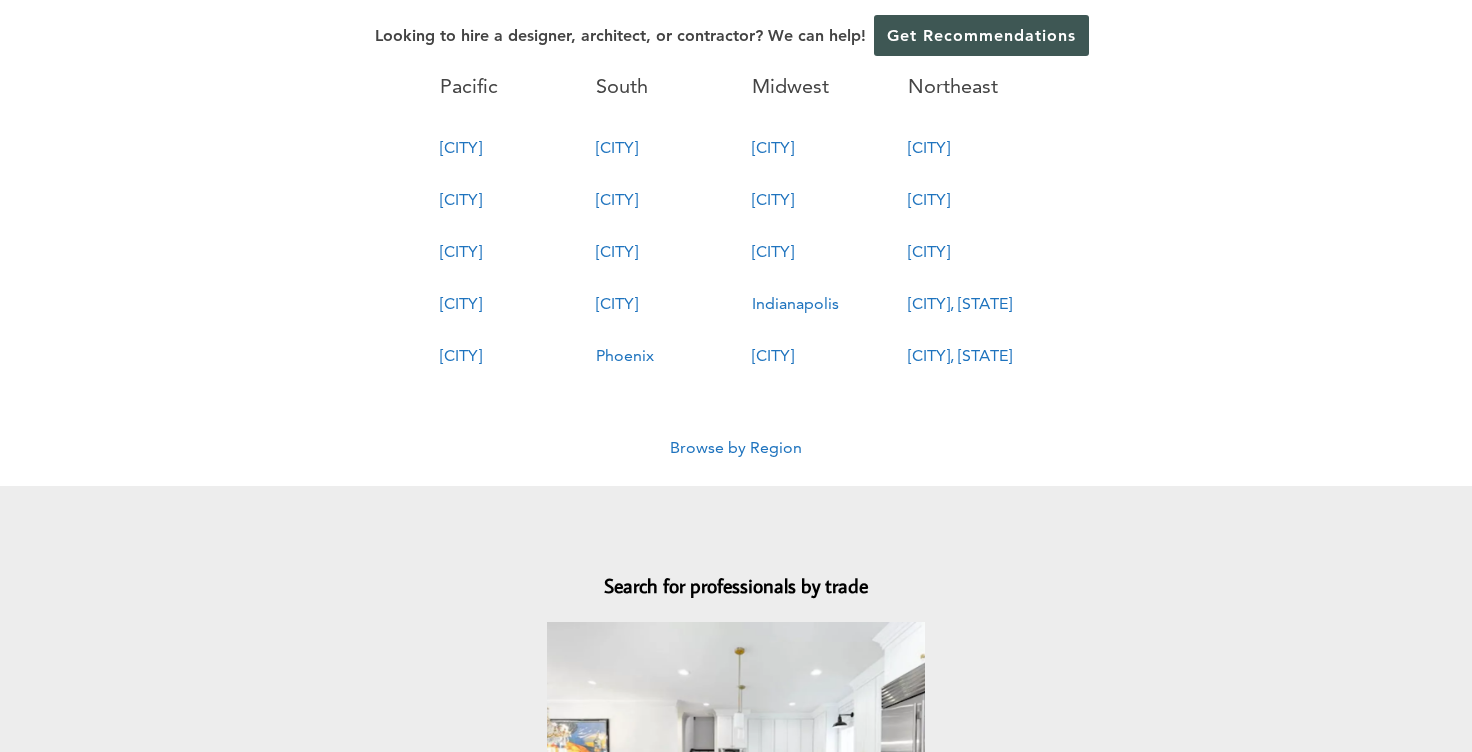 scroll, scrollTop: 1216, scrollLeft: 0, axis: vertical 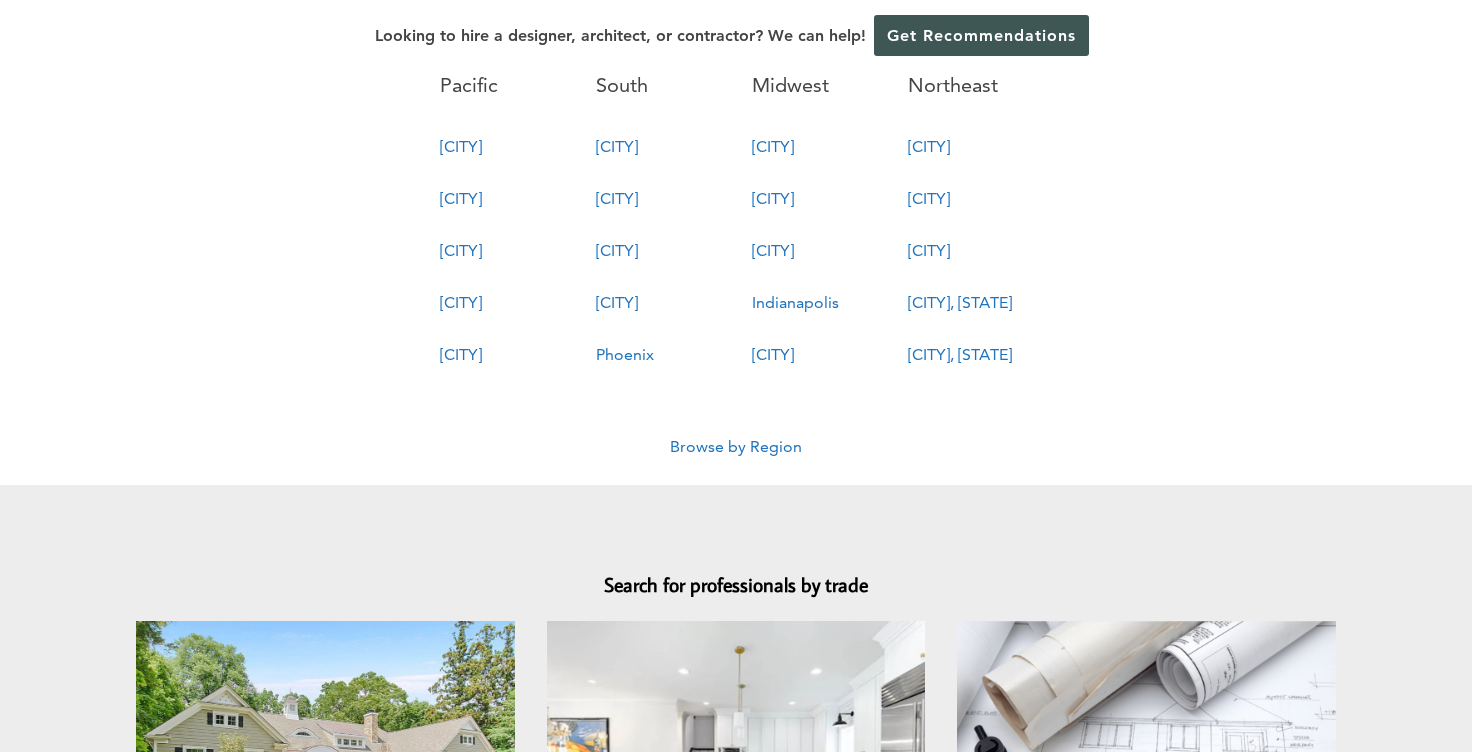 click on "Atlanta" at bounding box center (617, 198) 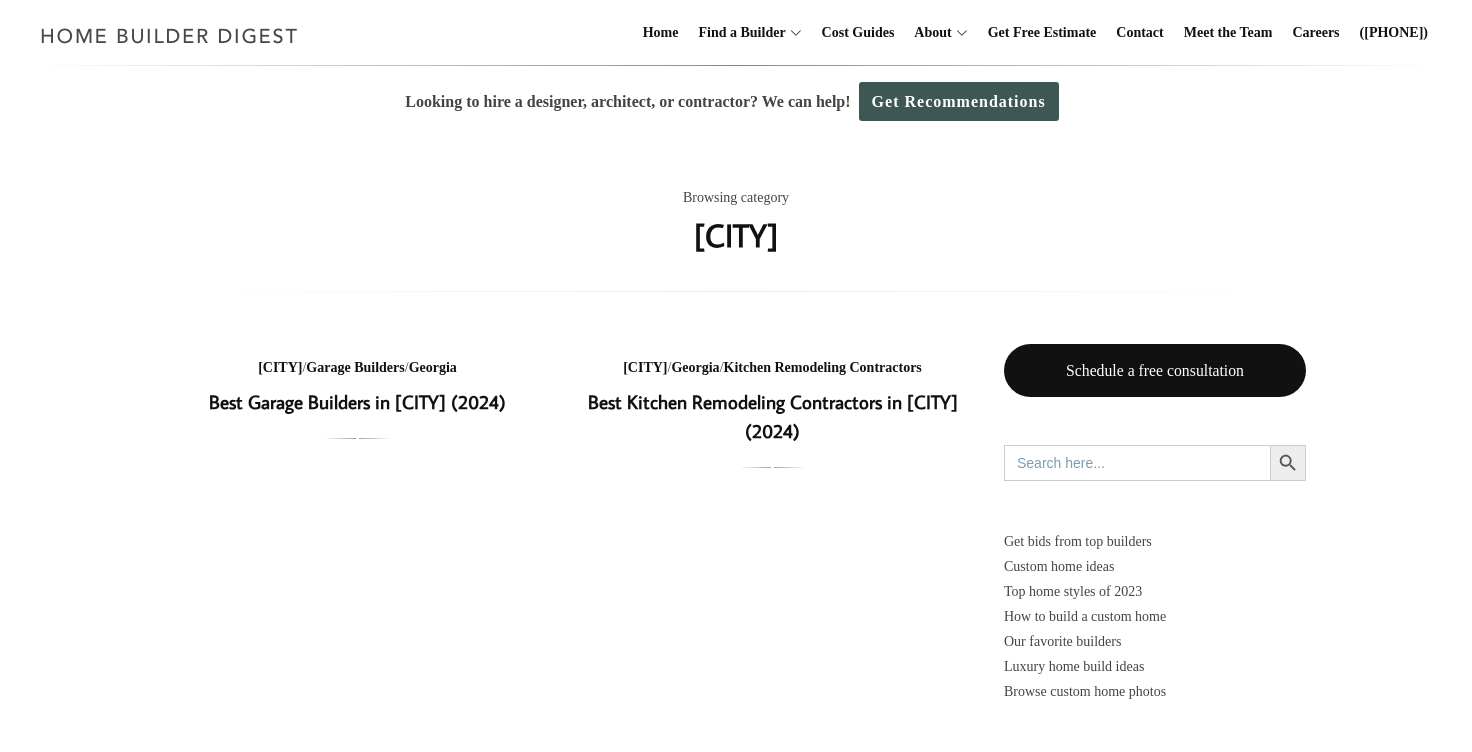 scroll, scrollTop: 0, scrollLeft: 0, axis: both 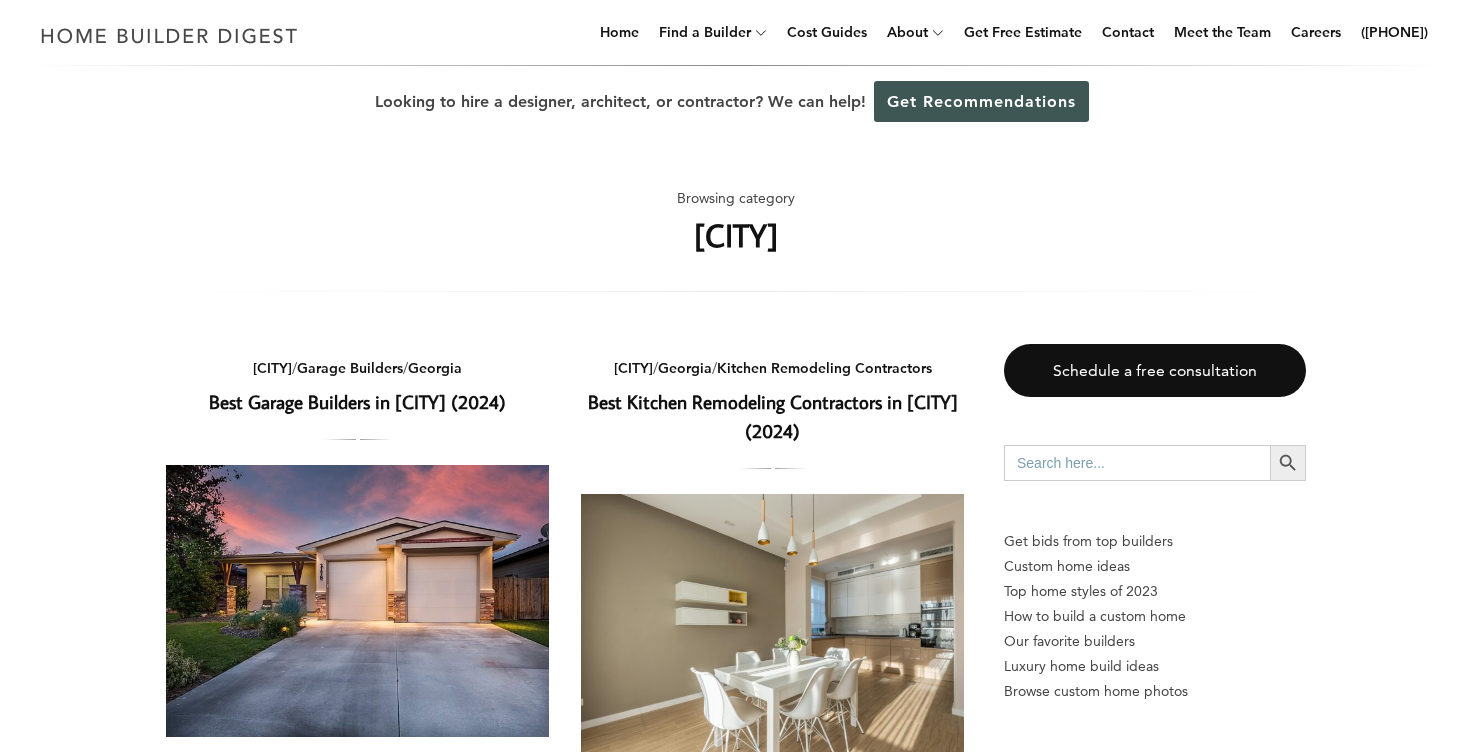 click on "Best Kitchen Remodeling Contractors in Atlanta (2024)" at bounding box center [773, 416] 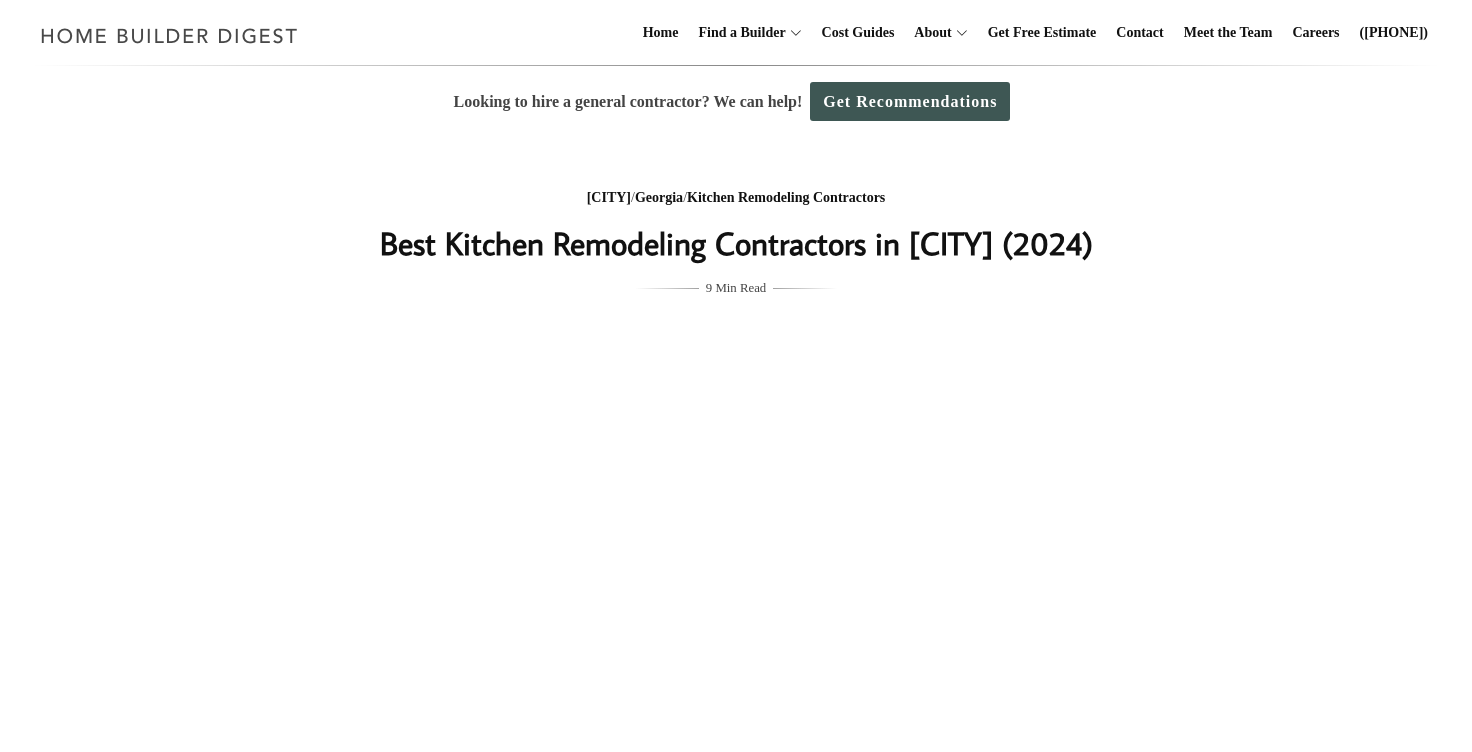 scroll, scrollTop: 0, scrollLeft: 0, axis: both 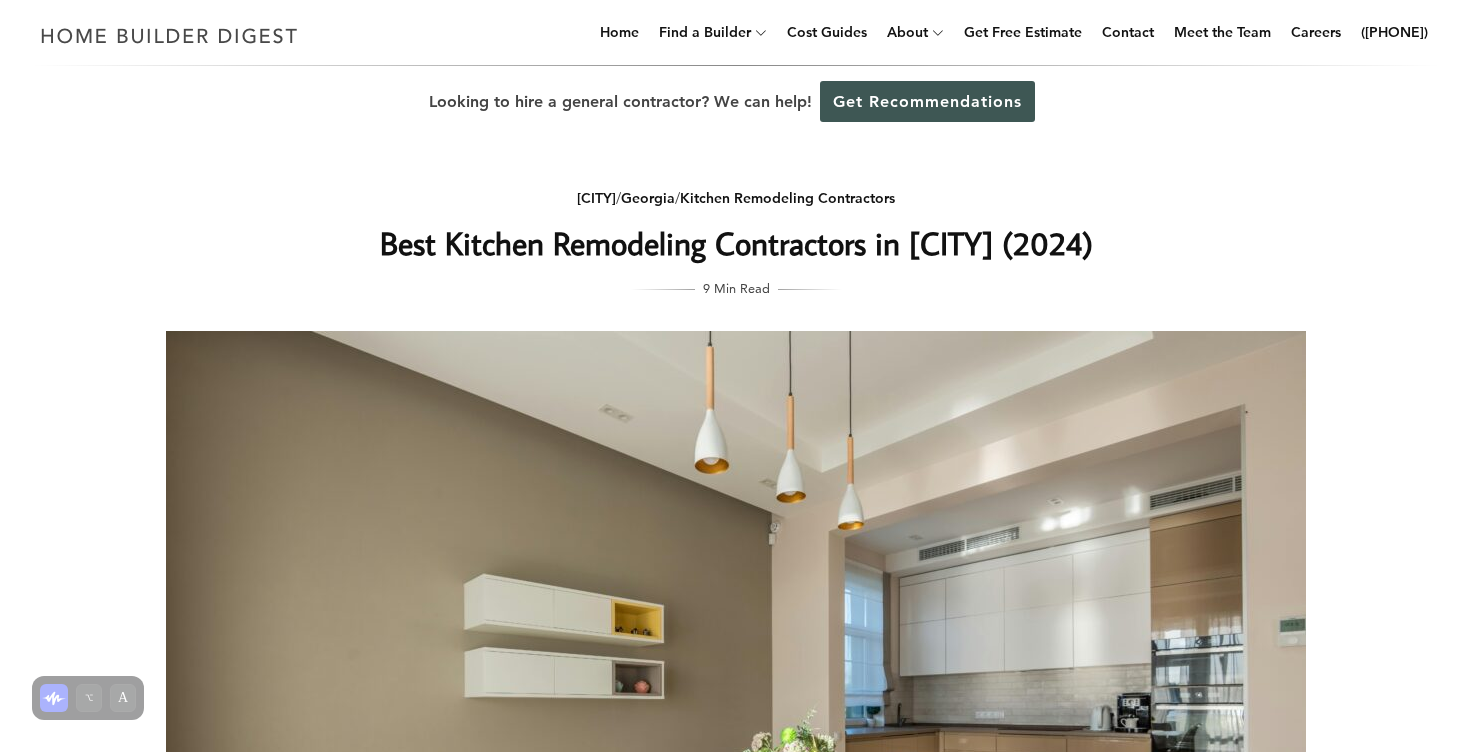 click on "Best Kitchen Remodeling Contractors in [CITY] (2024)" at bounding box center [736, 243] 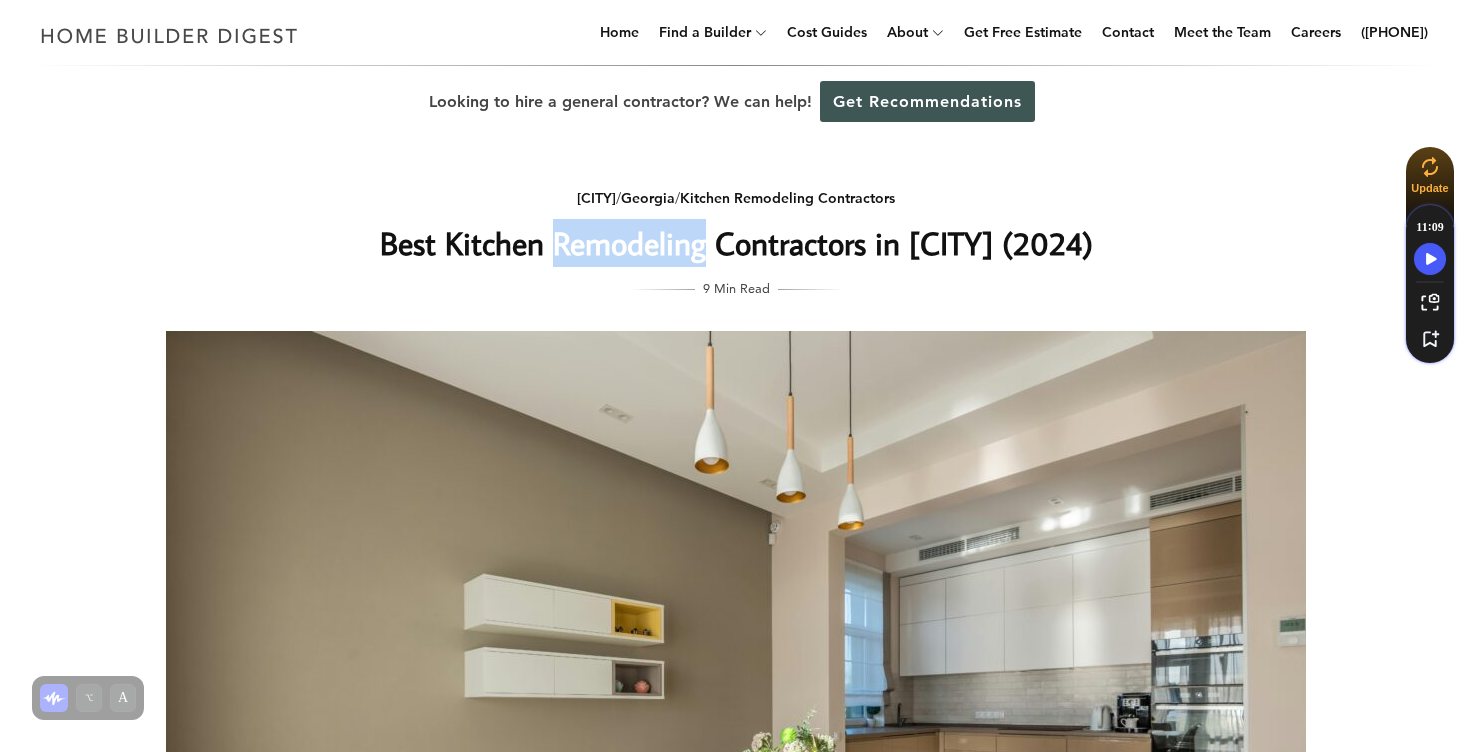 click on "Best Kitchen Remodeling Contractors in Atlanta (2024)" at bounding box center [736, 243] 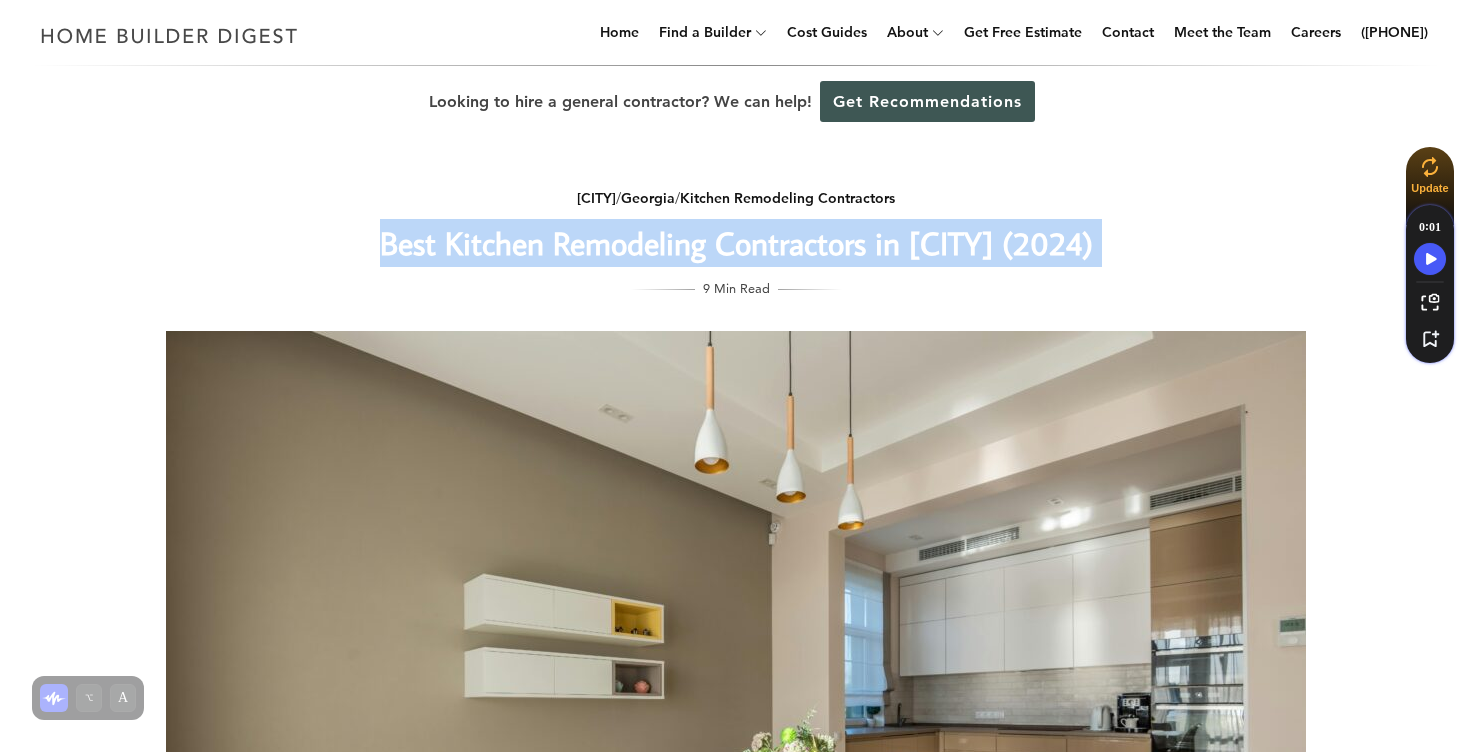 click on "Best Kitchen Remodeling Contractors in Atlanta (2024)" at bounding box center (736, 243) 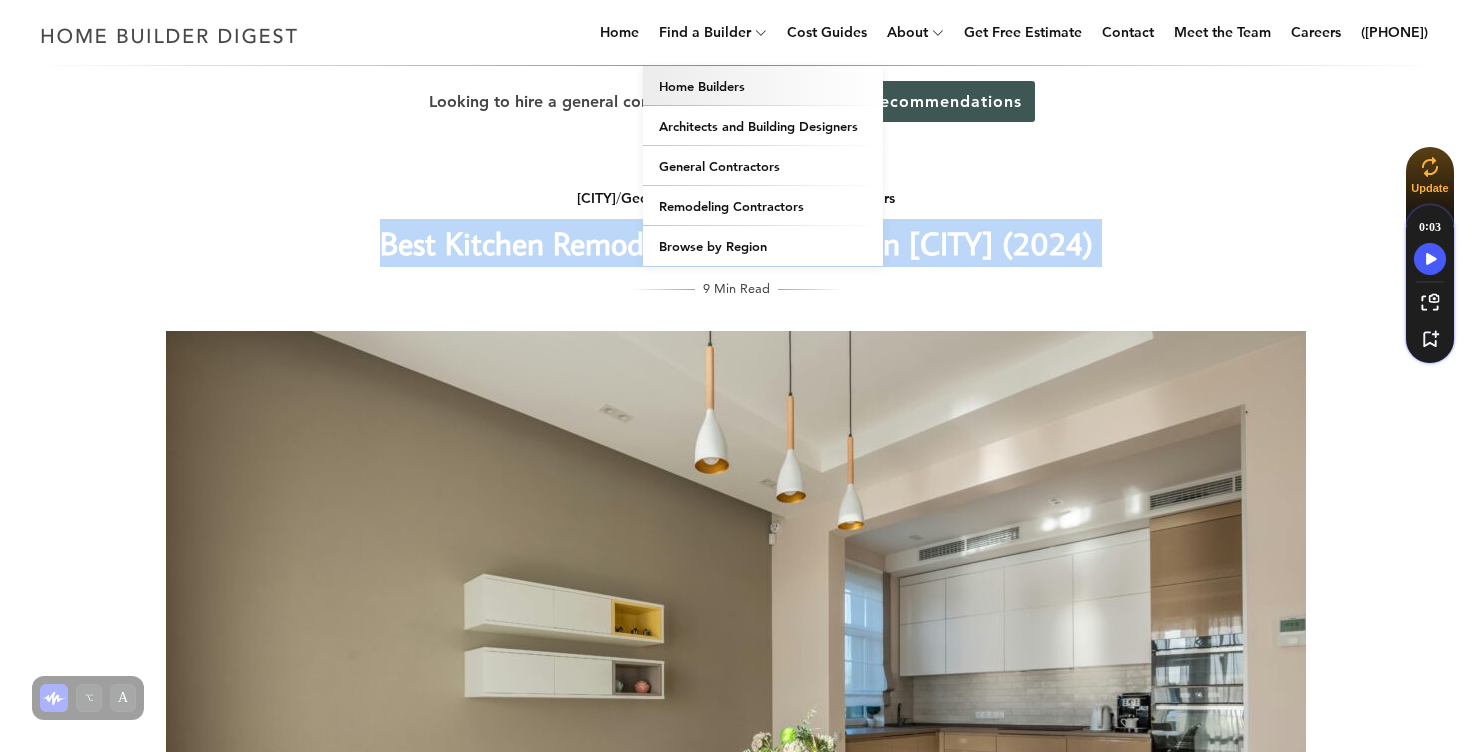 click on "Home Builders" at bounding box center (763, 86) 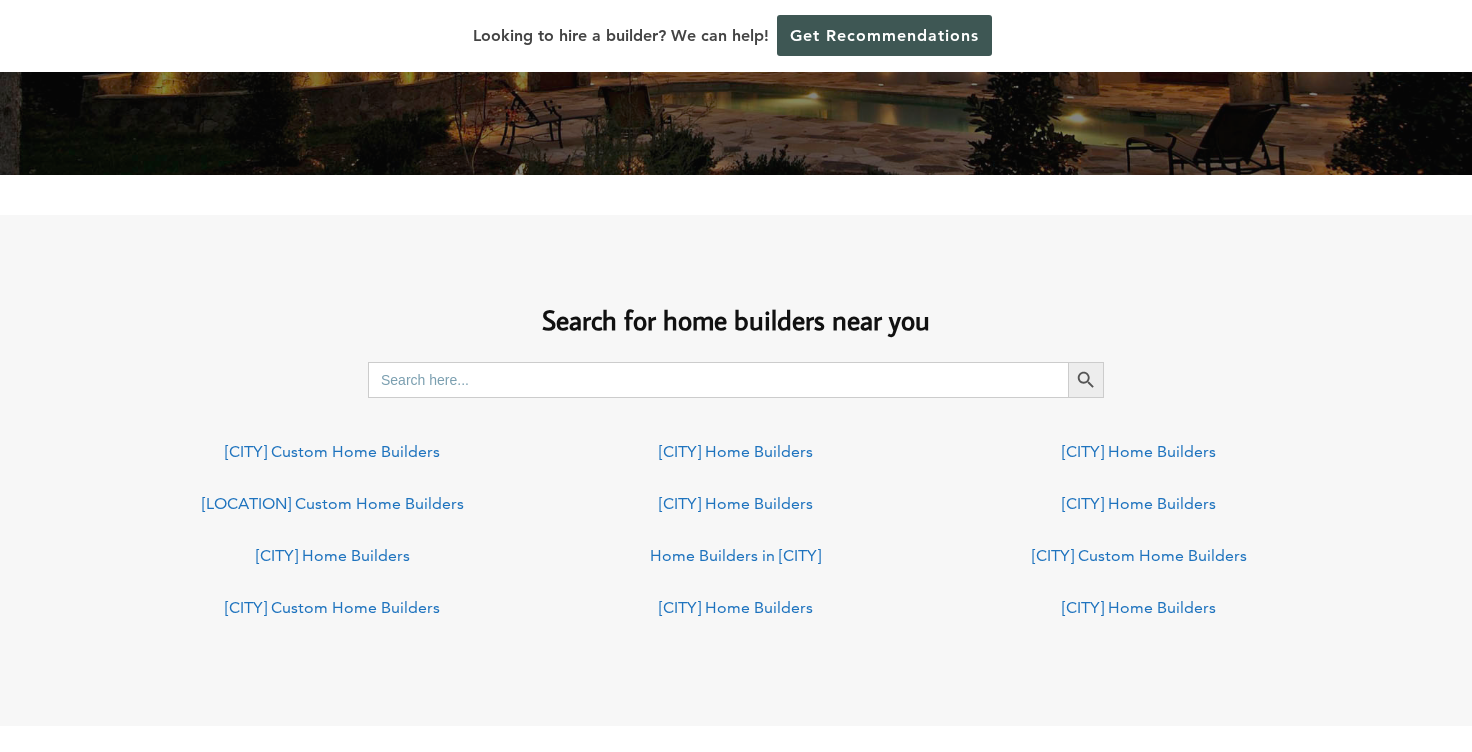 scroll, scrollTop: 1341, scrollLeft: 0, axis: vertical 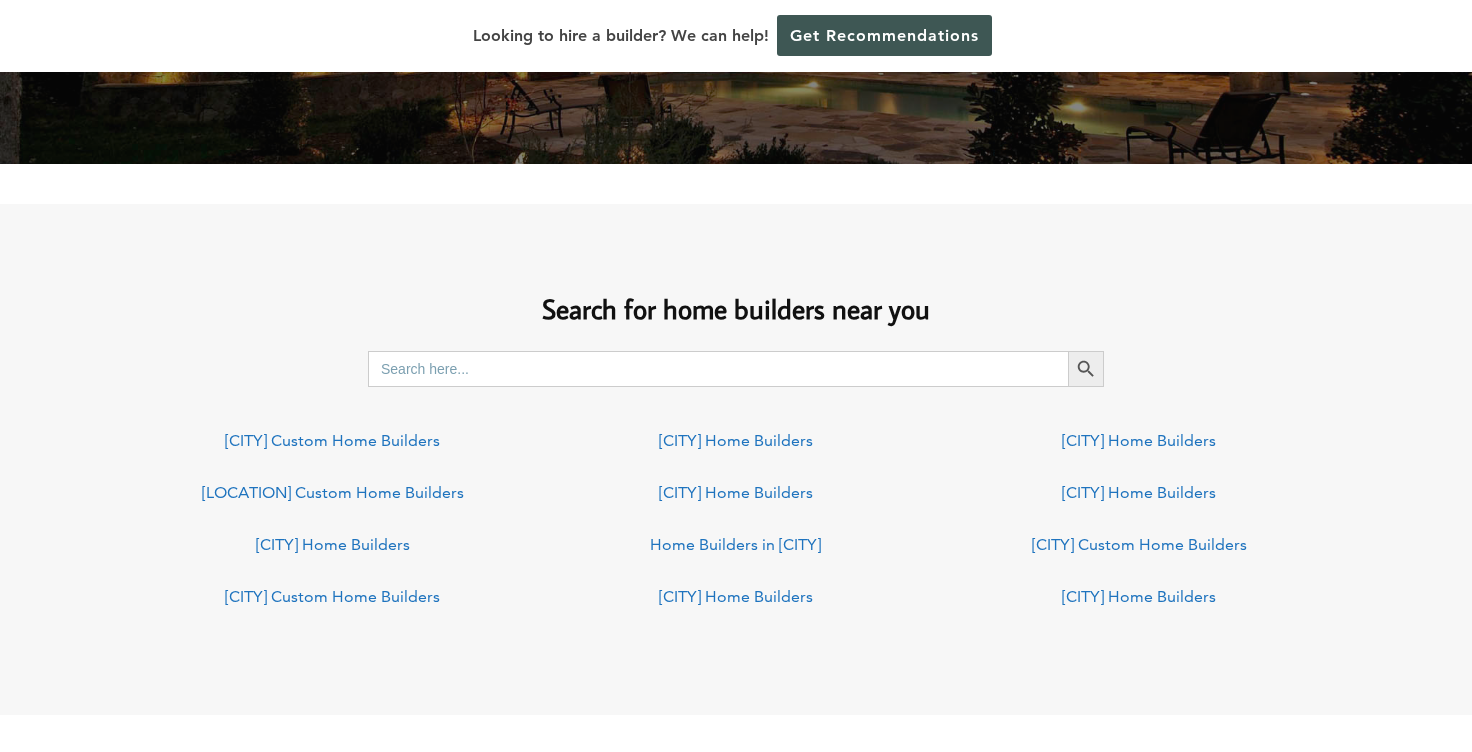 click on "Los Angeles Custom Home Builders" at bounding box center [332, 440] 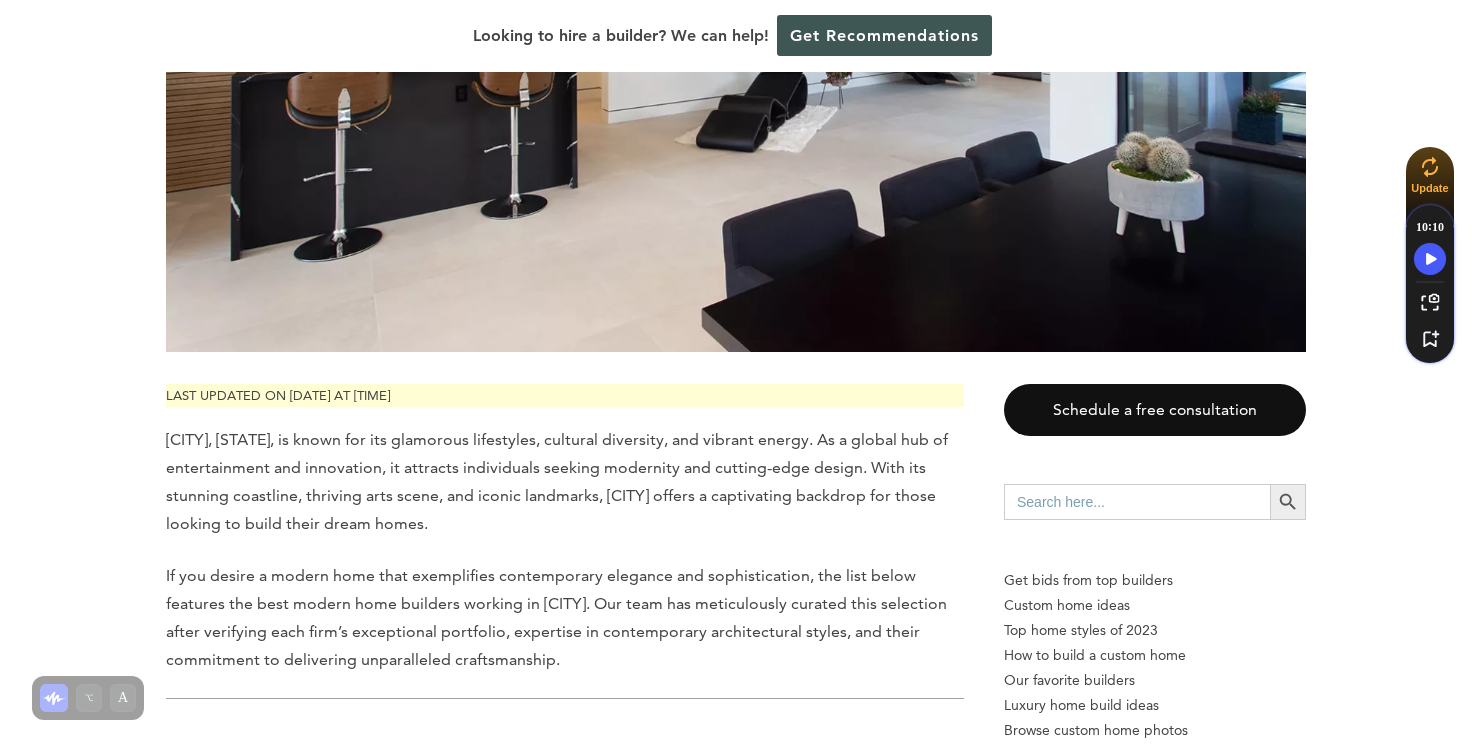 scroll, scrollTop: 1088, scrollLeft: 0, axis: vertical 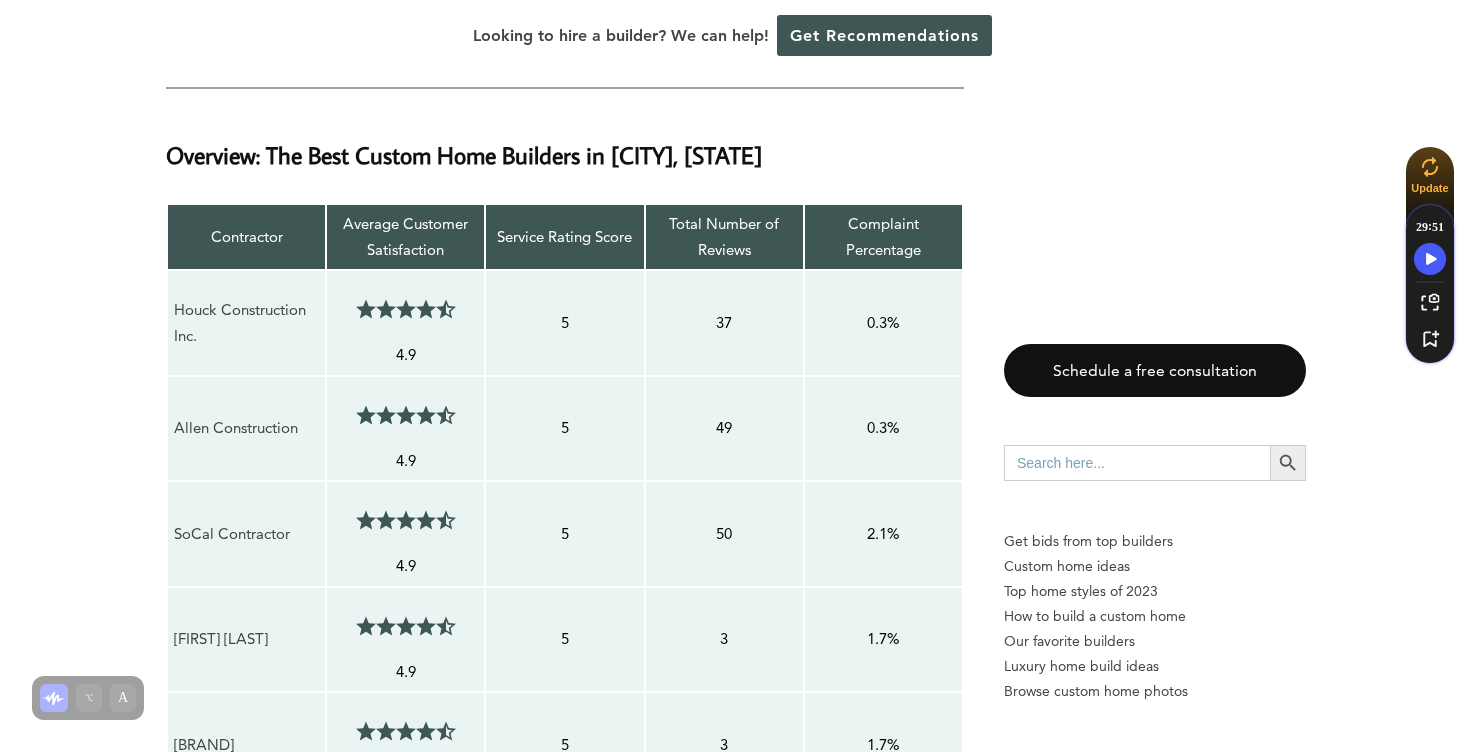 click on "Overview: The Best Custom Home Builders in [CITY], [STATE]" at bounding box center [464, 154] 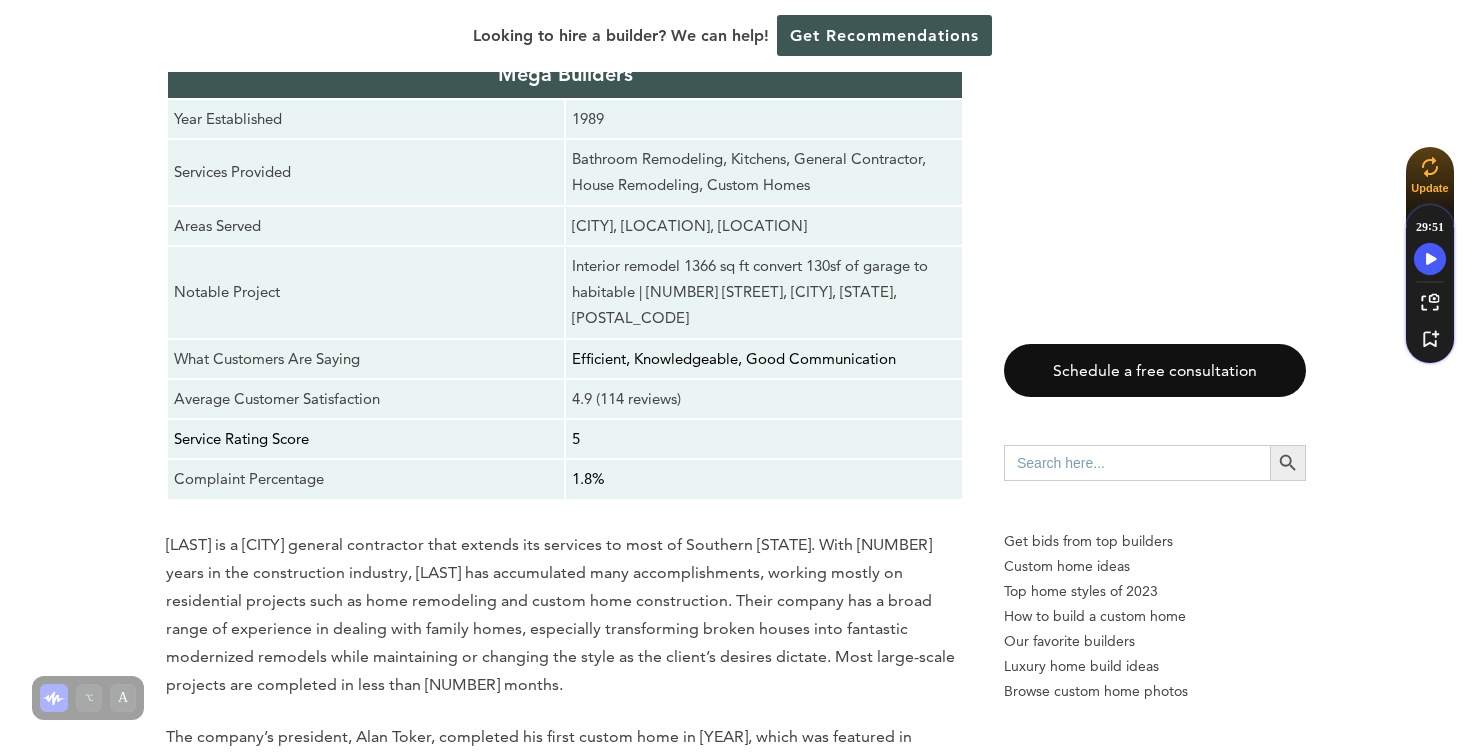 scroll, scrollTop: 14814, scrollLeft: 0, axis: vertical 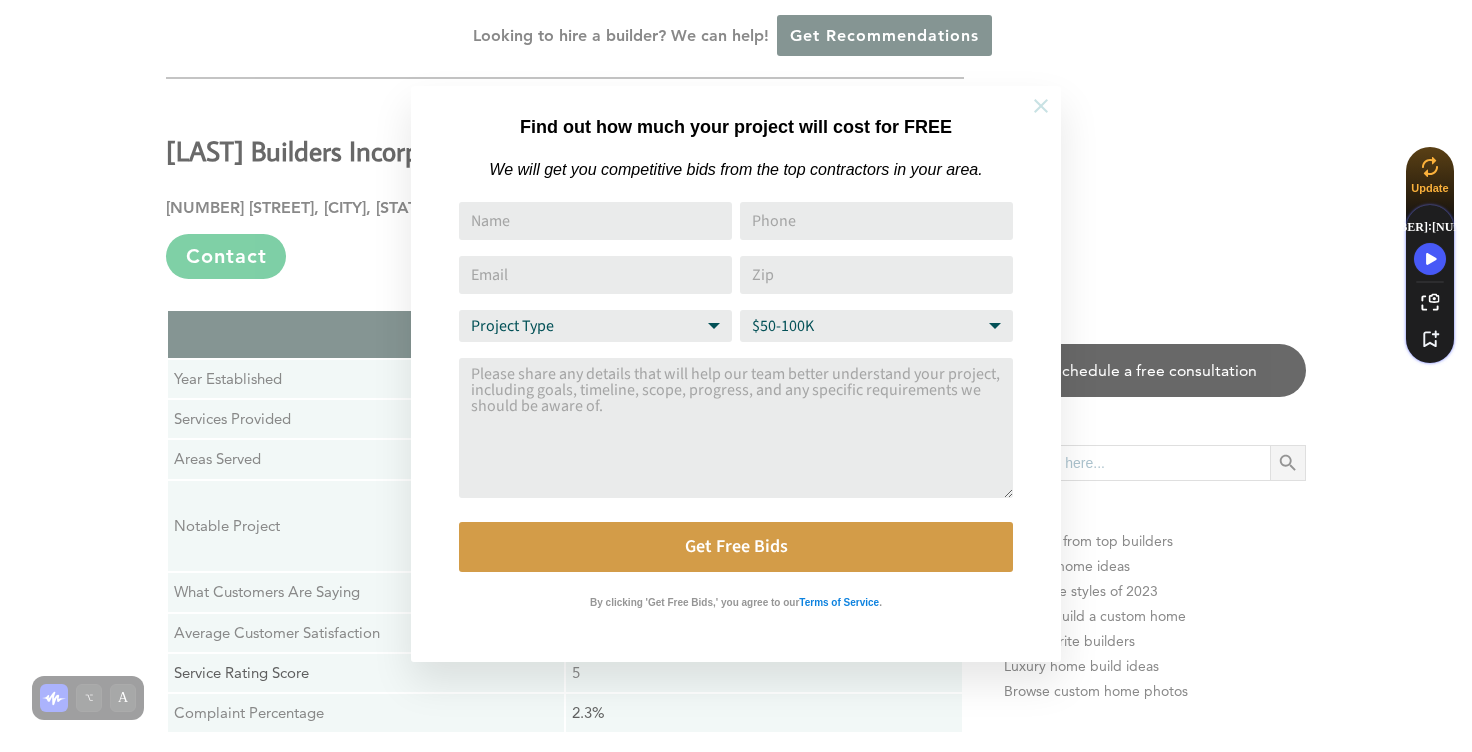 click 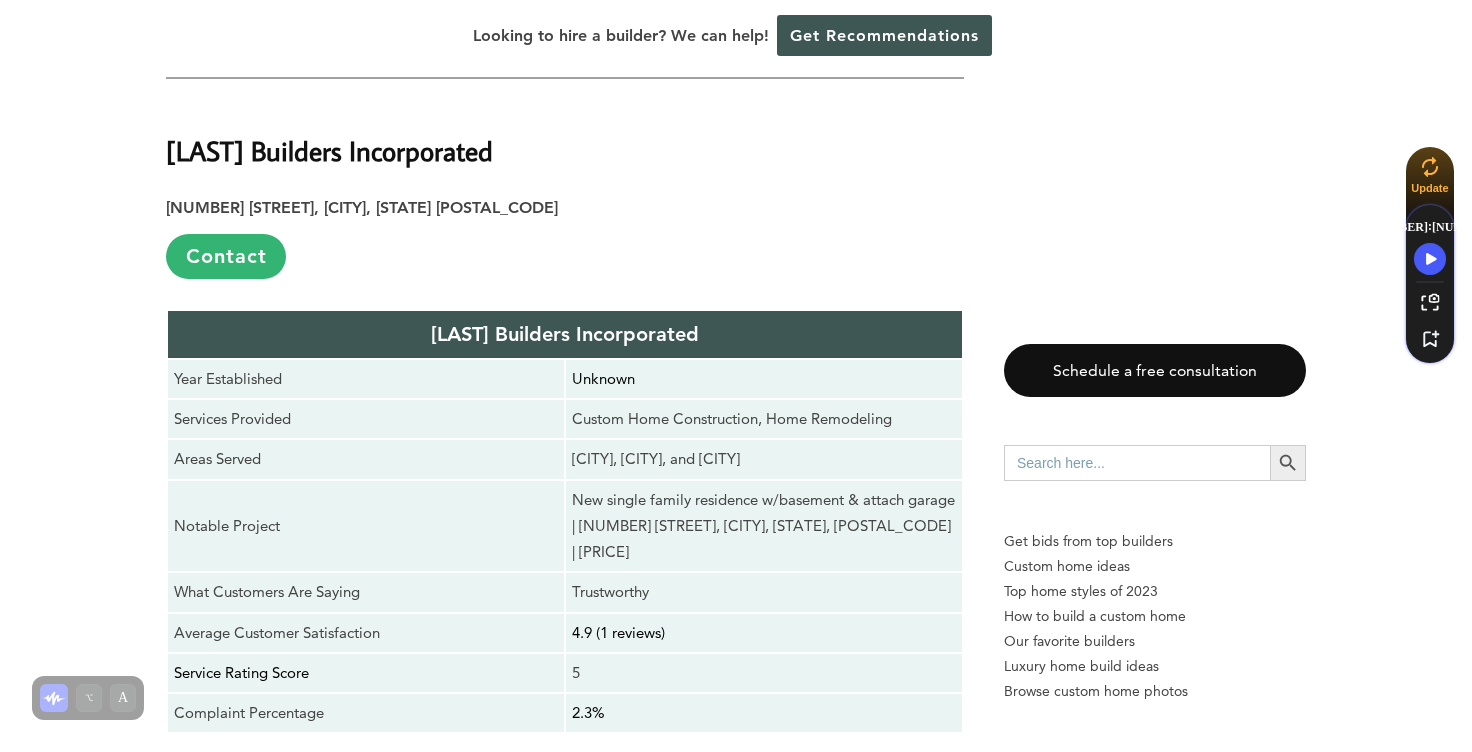 click on "Schedule a free consultation
Search for: Search Button Get bids from top builders
Custom home ideas
Top home styles of 2023
How to build a custom home
Our favorite builders
Luxury home build ideas
Browse custom home photos" at bounding box center [1155, -2542] 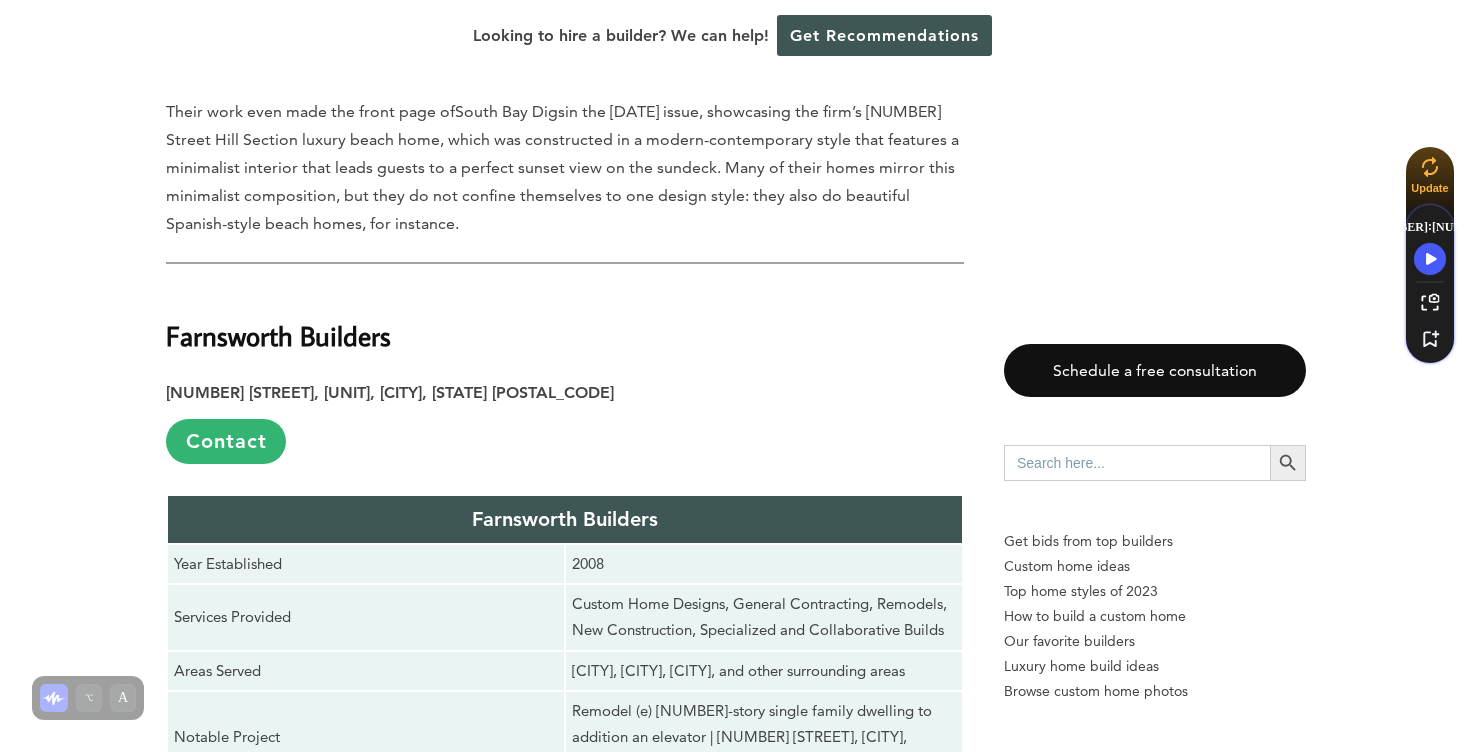 scroll, scrollTop: 10591, scrollLeft: 0, axis: vertical 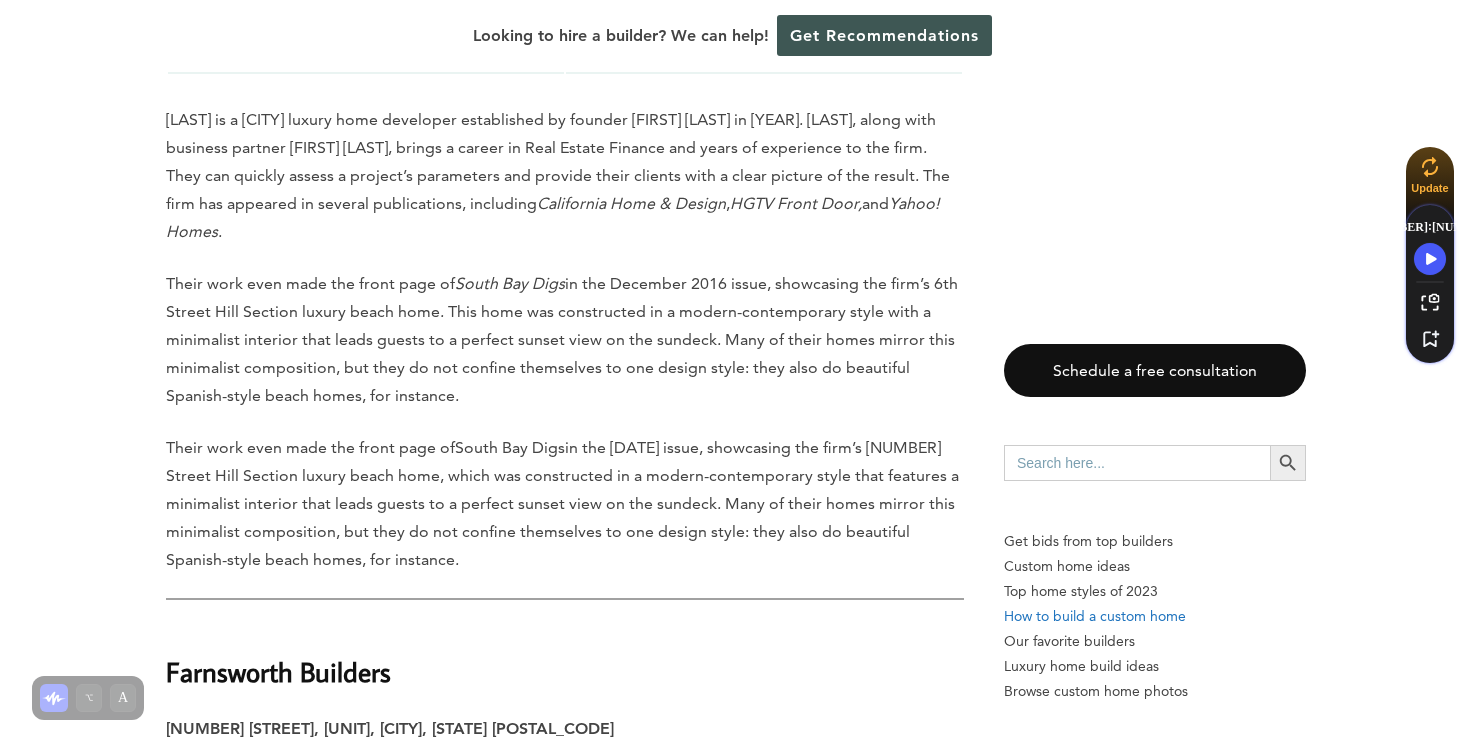 click on "How to build a custom home" at bounding box center (1155, 616) 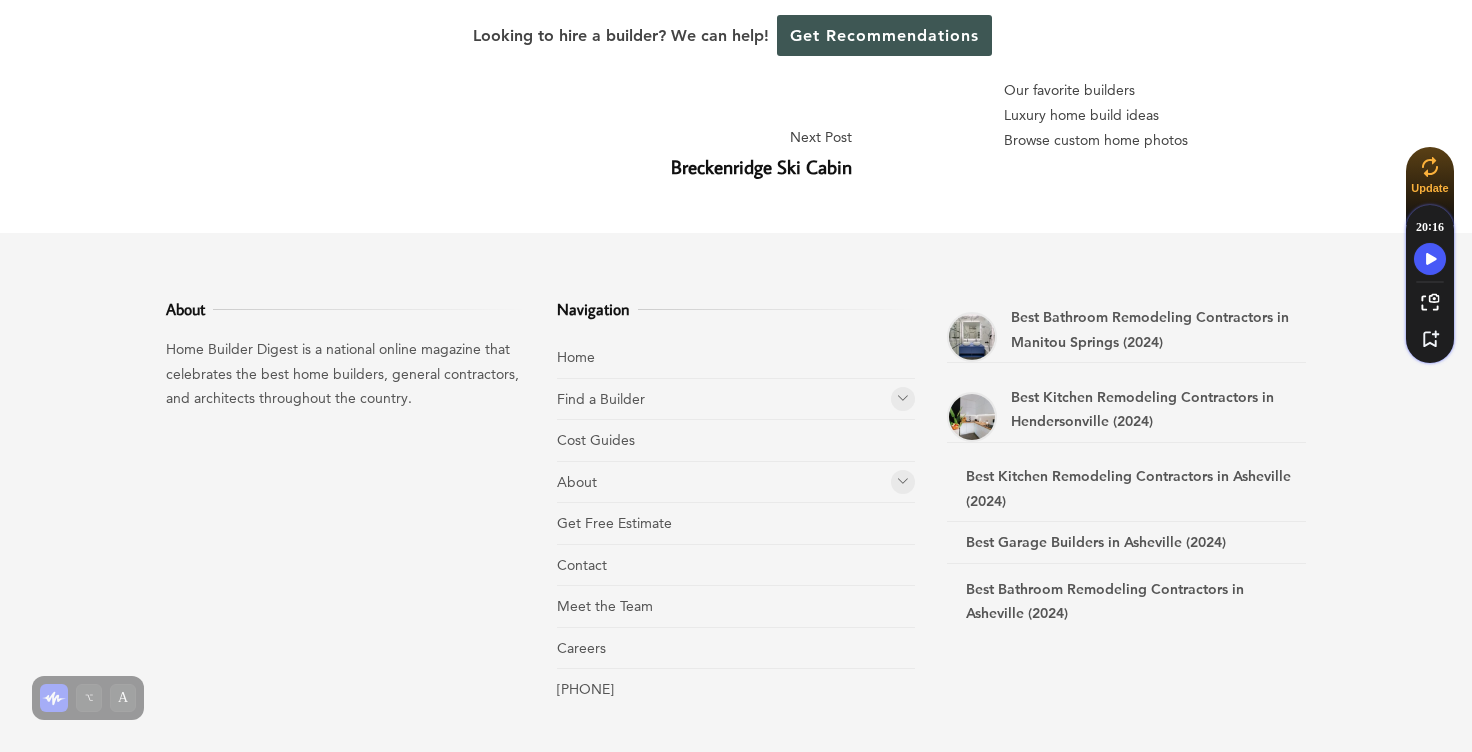 scroll, scrollTop: 13921, scrollLeft: 0, axis: vertical 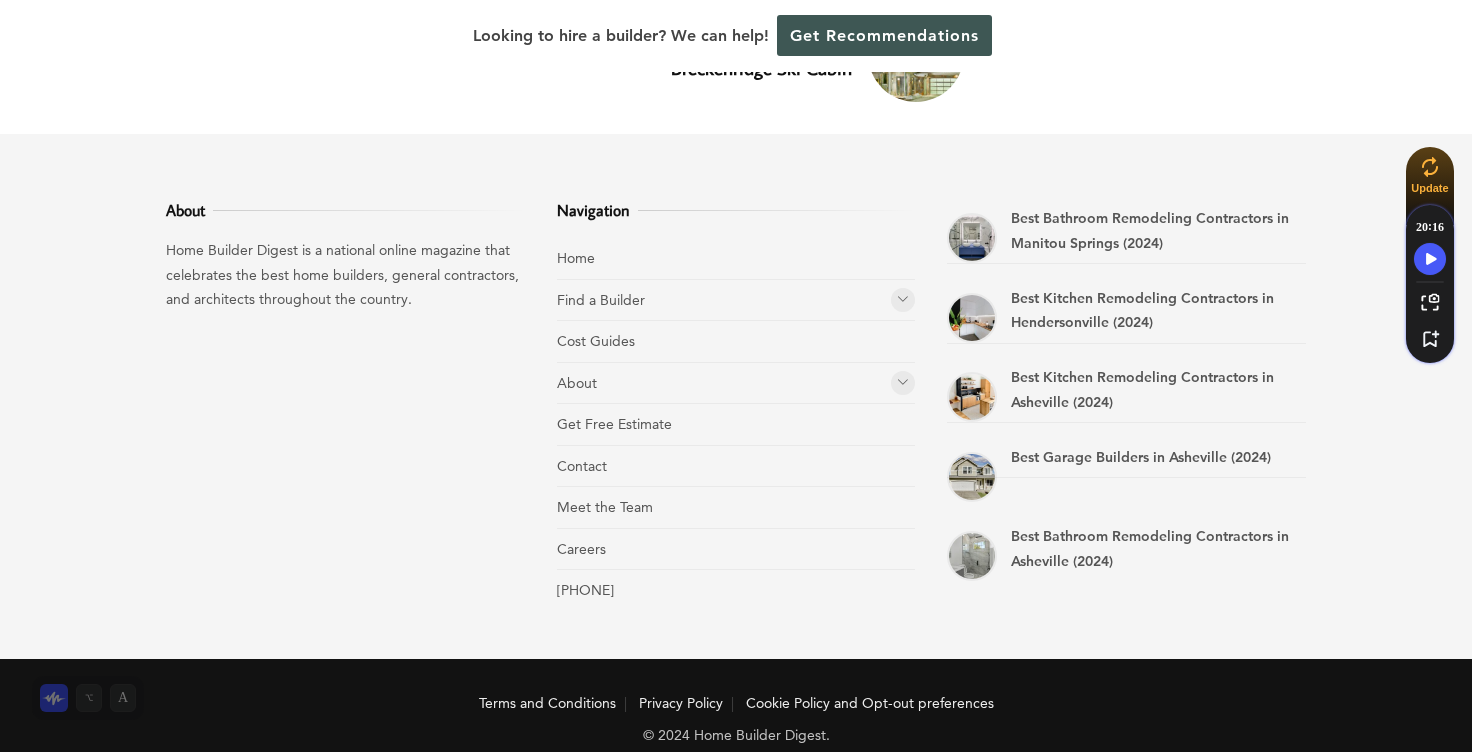 click on "Best Kitchen Remodeling Contractors in Asheville (2024)" at bounding box center (1126, 390) 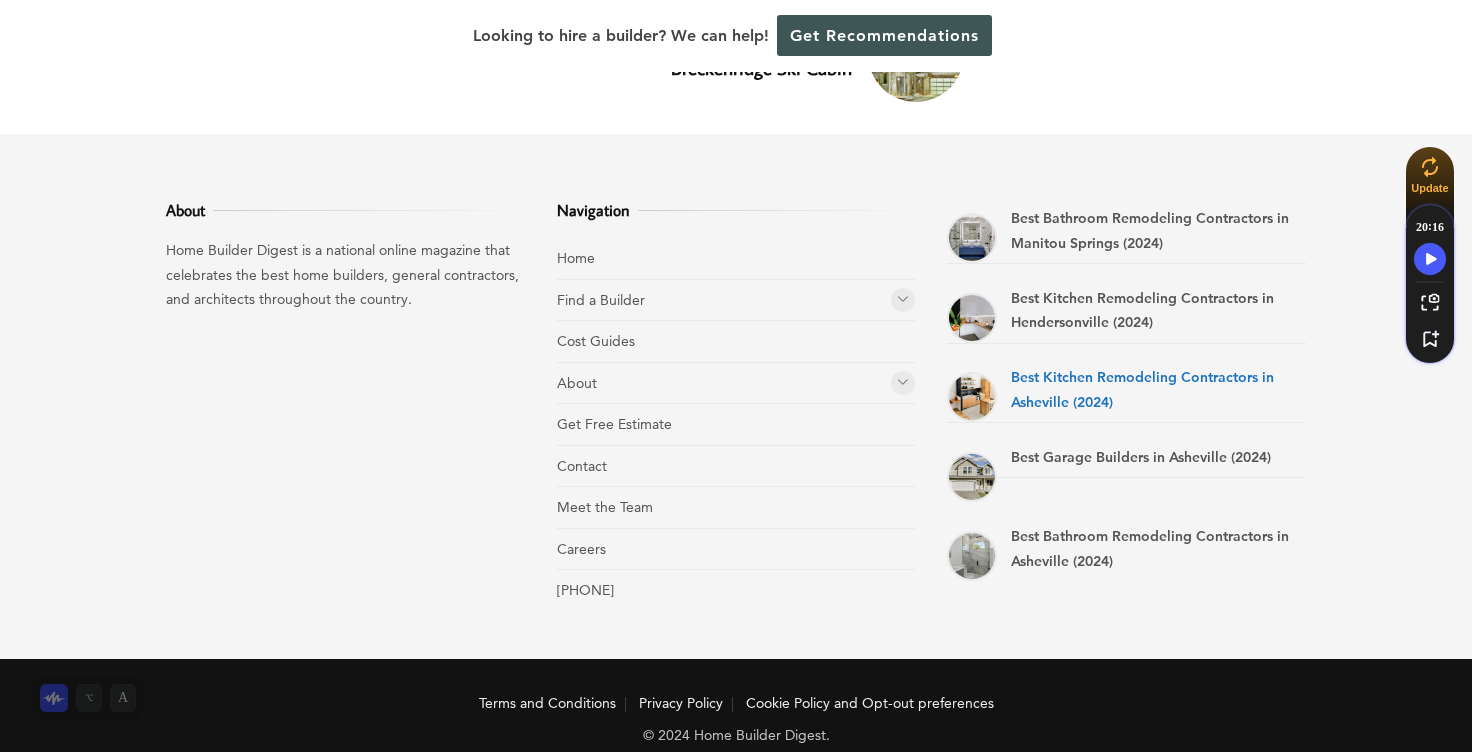 click on "Best Kitchen Remodeling Contractors in Asheville (2024)" at bounding box center (1142, 389) 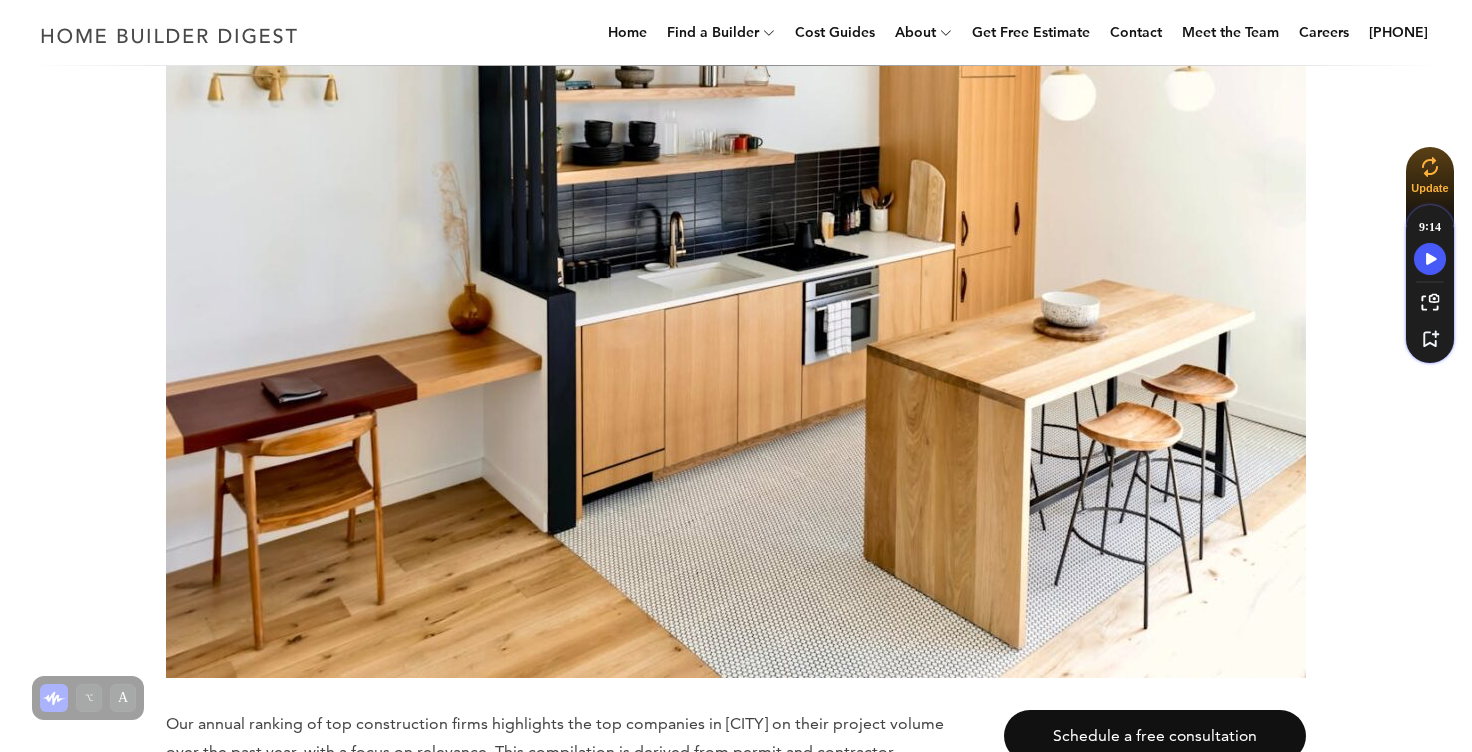 scroll, scrollTop: 0, scrollLeft: 0, axis: both 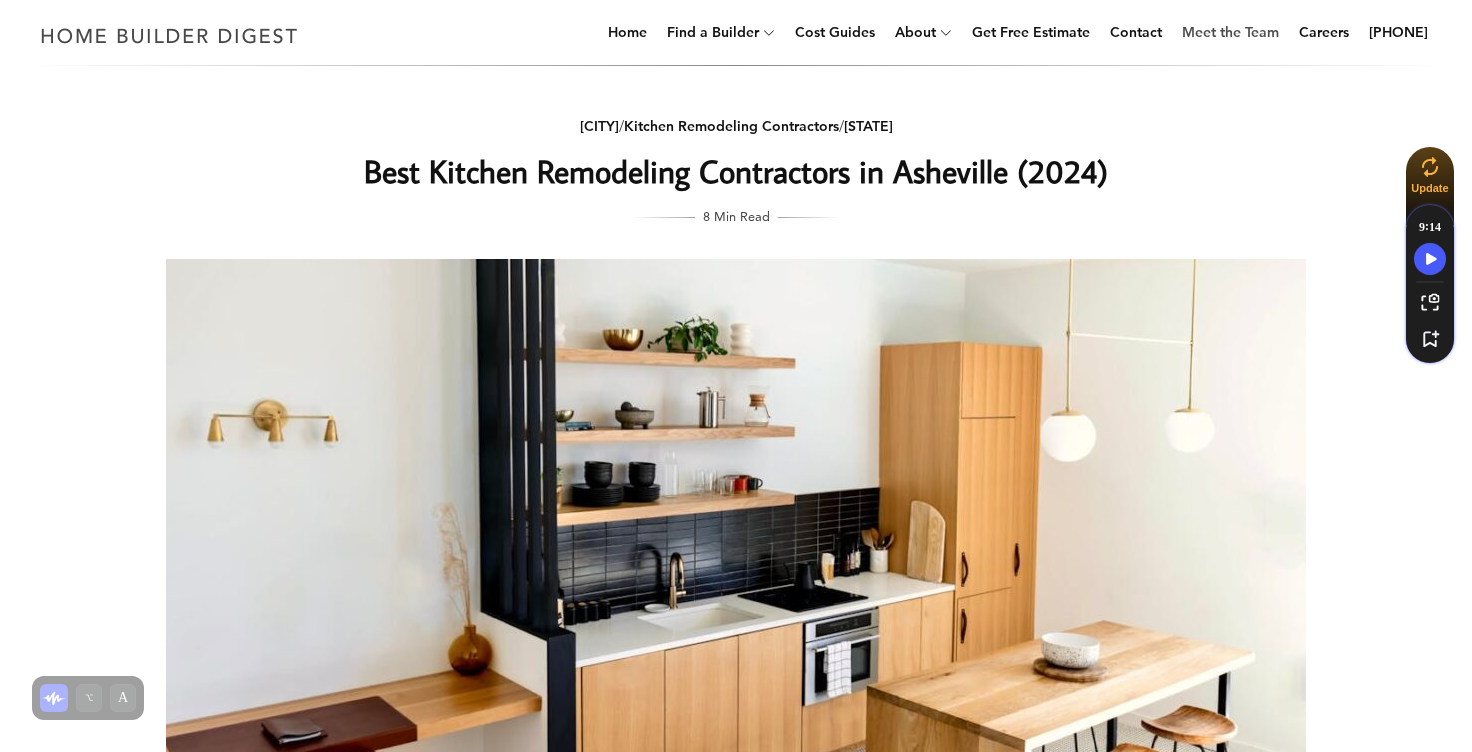 click on "Meet the Team" at bounding box center (1230, 32) 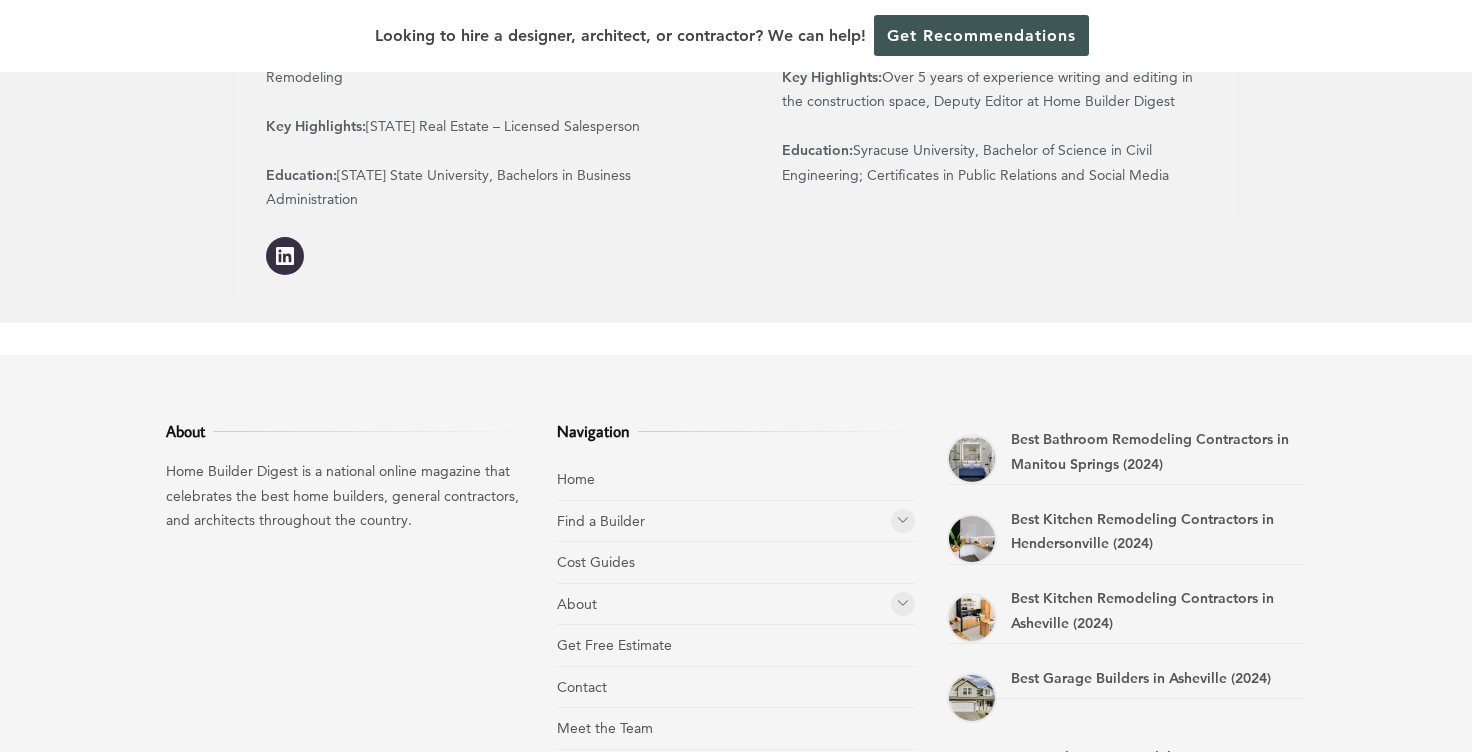 scroll, scrollTop: 2780, scrollLeft: 0, axis: vertical 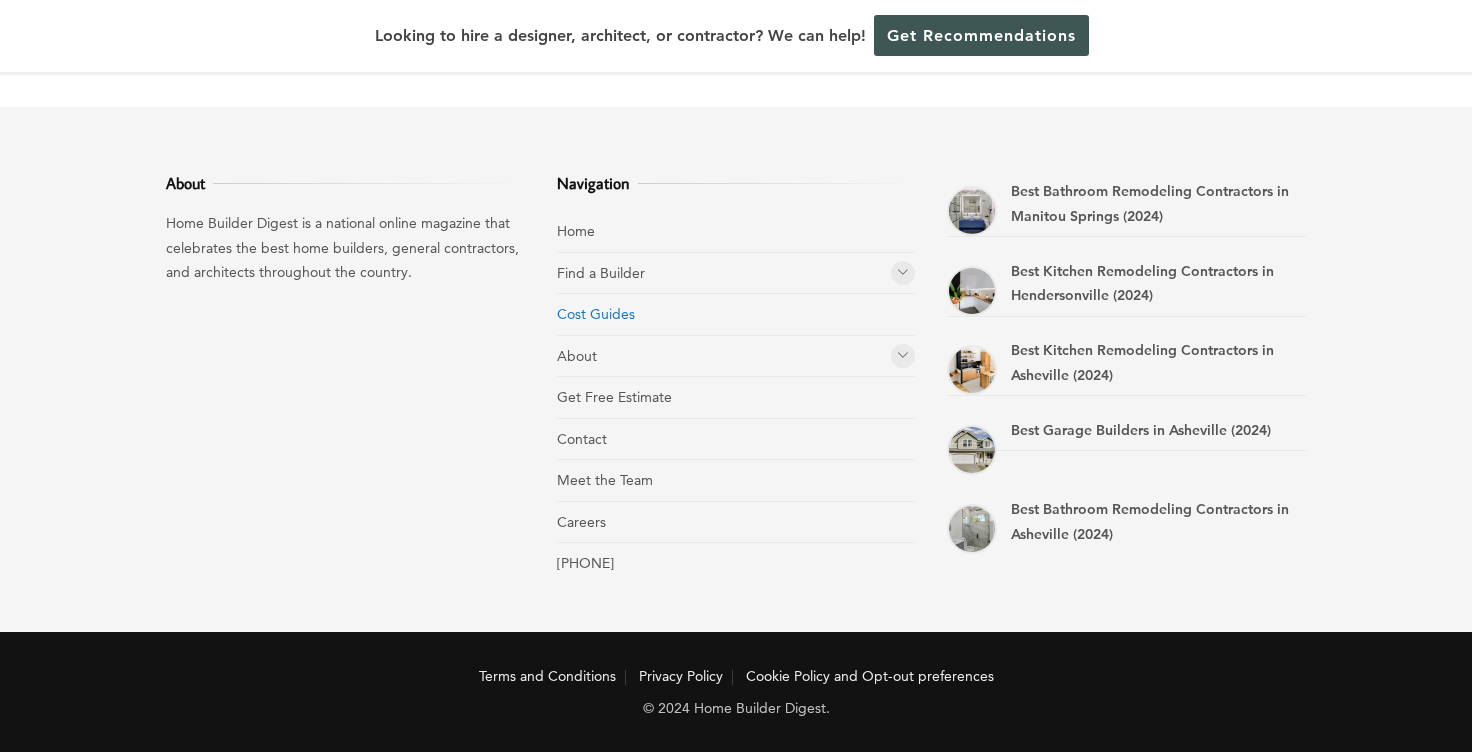 click on "Cost Guides" at bounding box center [596, 314] 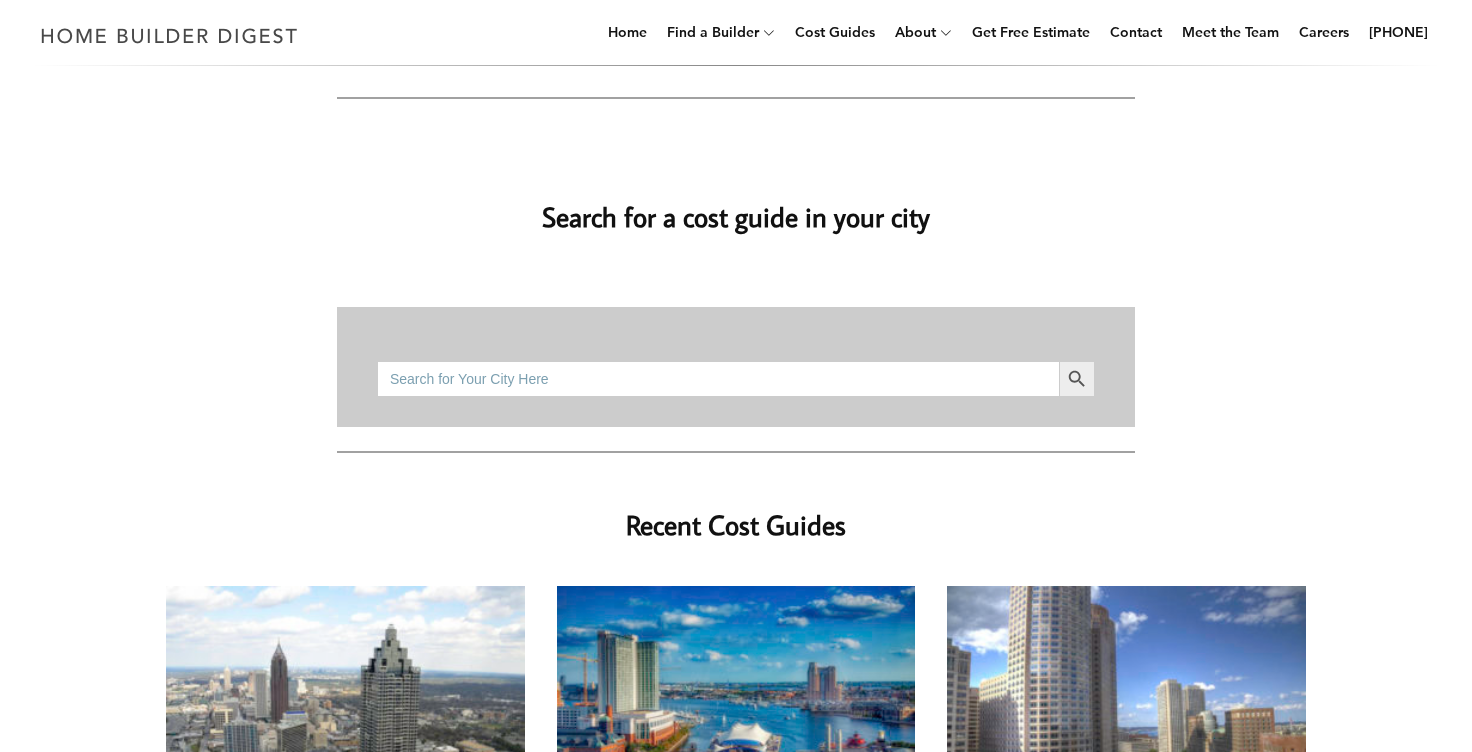 scroll, scrollTop: 0, scrollLeft: 0, axis: both 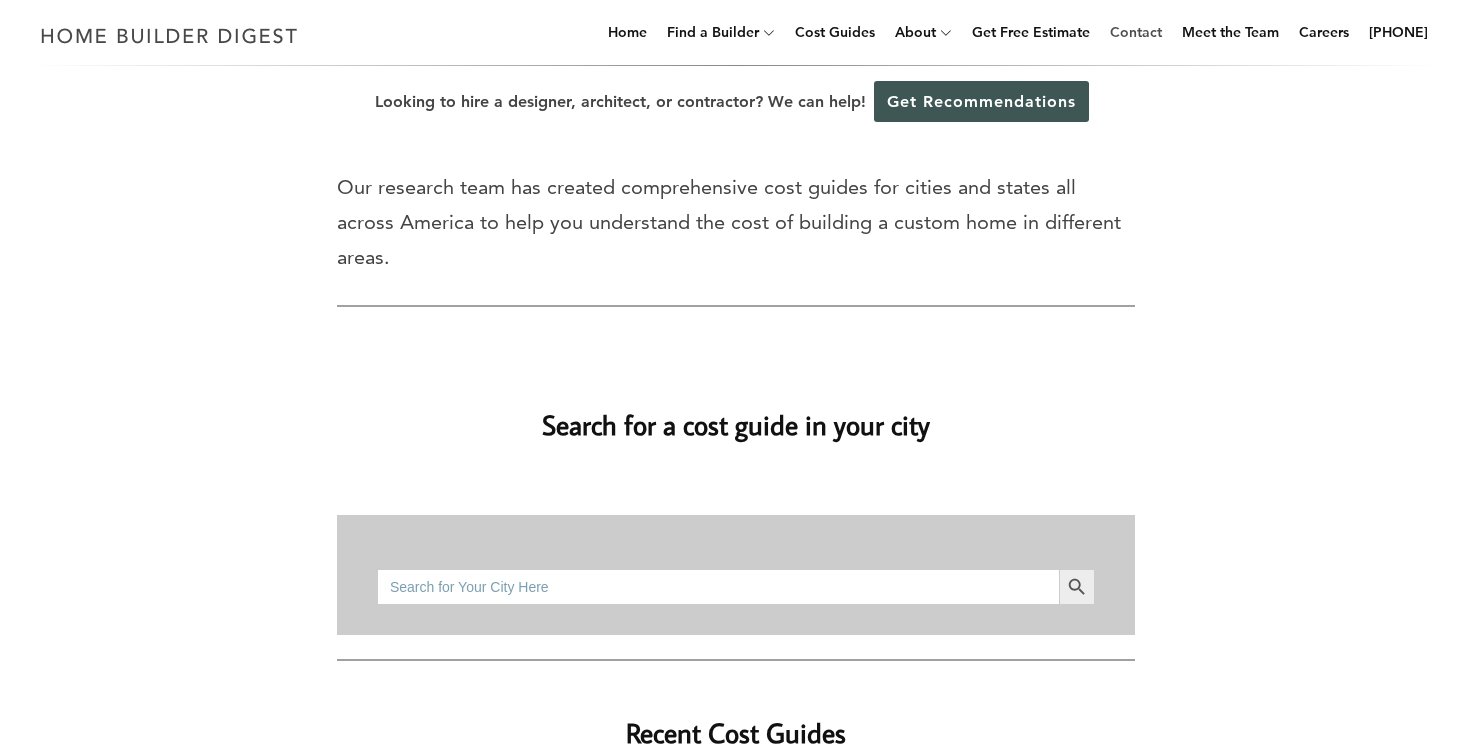 click on "Contact" at bounding box center [1136, 32] 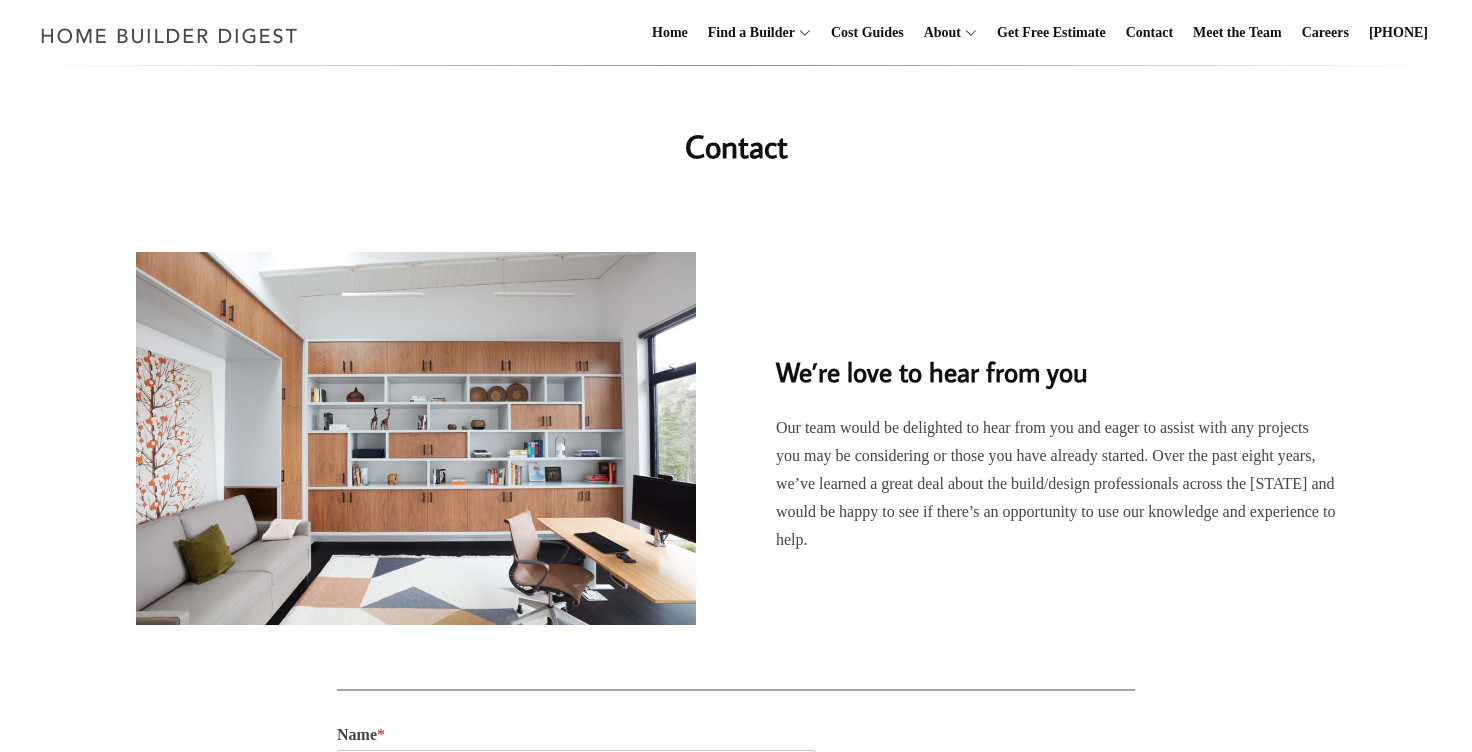 scroll, scrollTop: 0, scrollLeft: 0, axis: both 